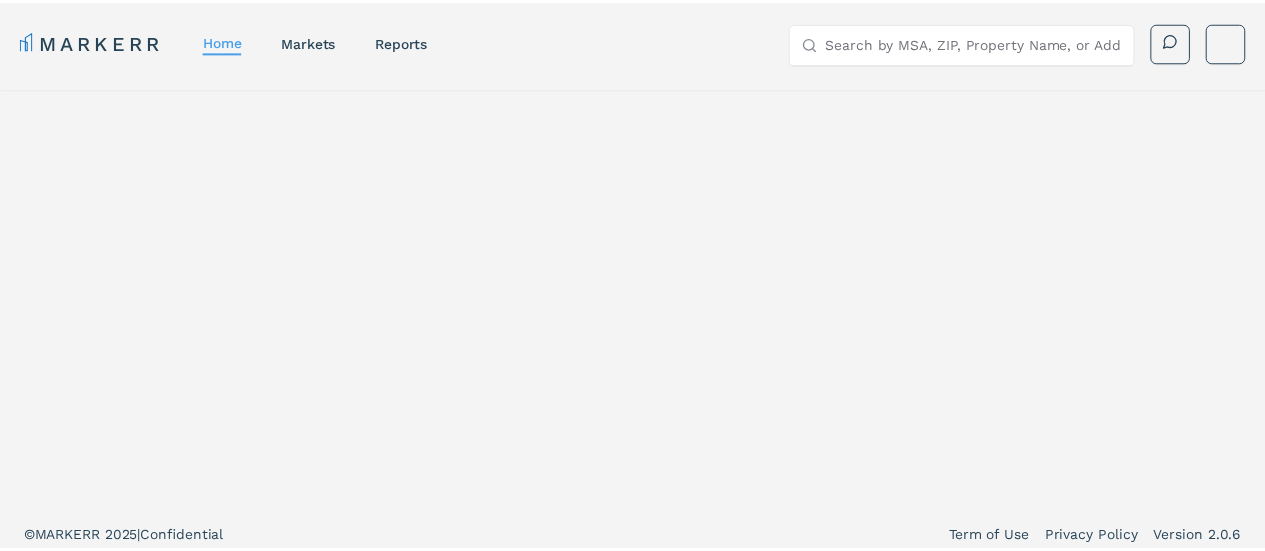 scroll, scrollTop: 0, scrollLeft: 0, axis: both 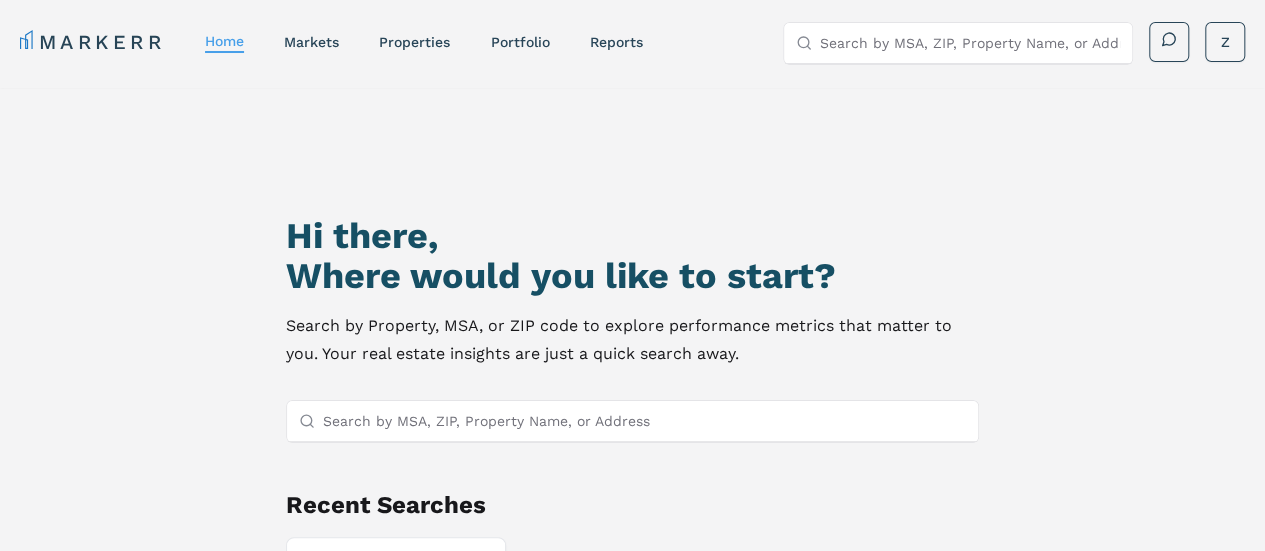 click on "Search by MSA, ZIP, Property Name, or Address" at bounding box center (970, 43) 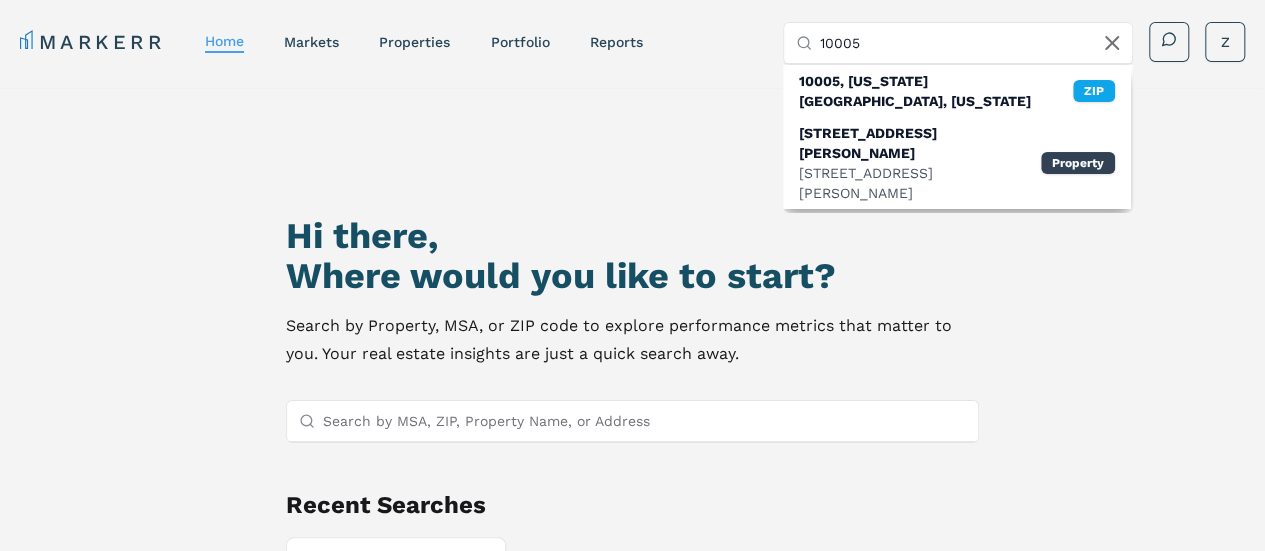 type on "10005" 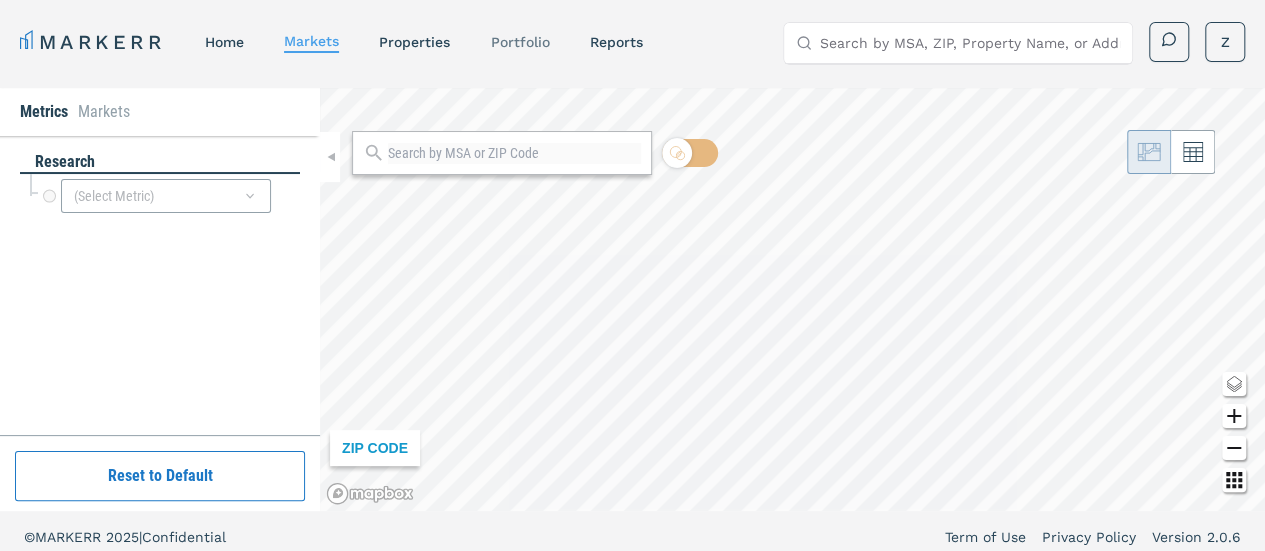 click on "Portfolio" at bounding box center [519, 42] 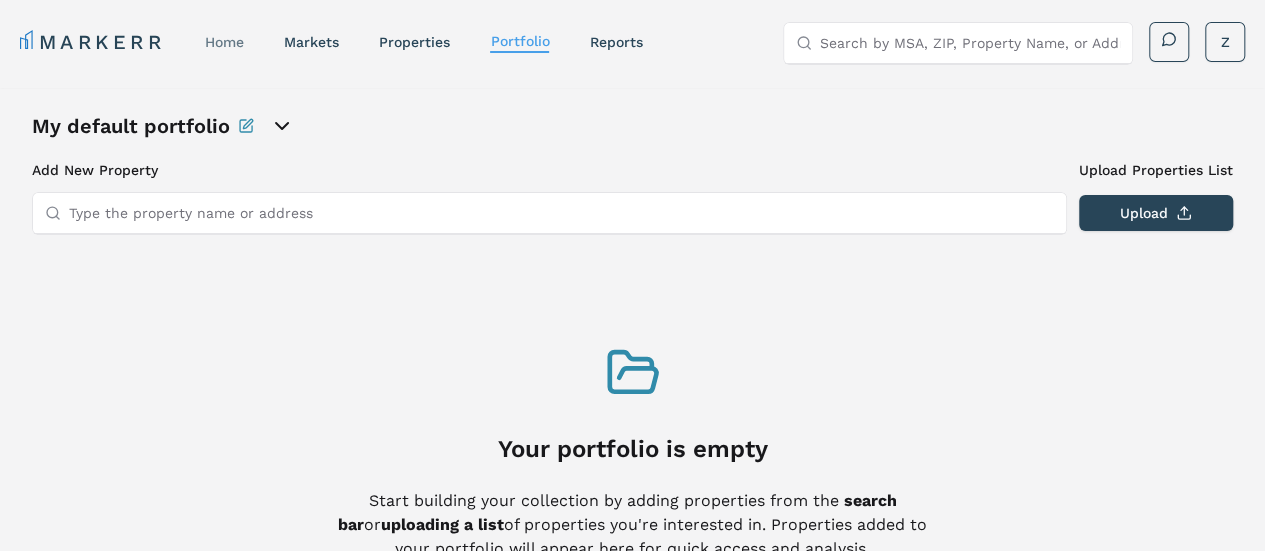 click on "home" at bounding box center (224, 42) 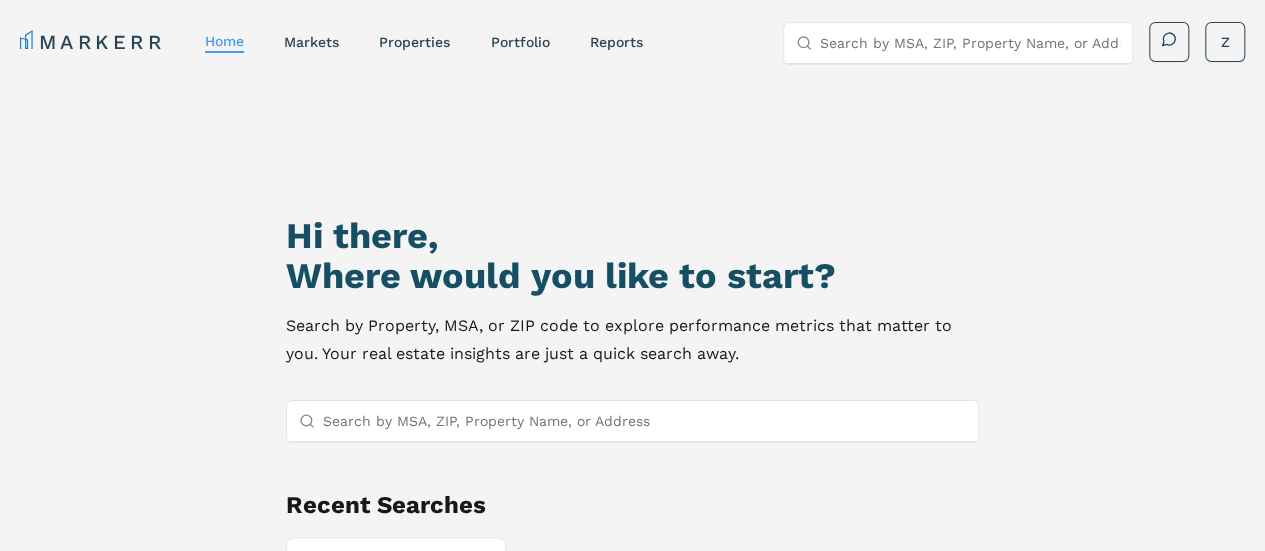 click on "Search by MSA, ZIP, Property Name, or Address" at bounding box center (970, 43) 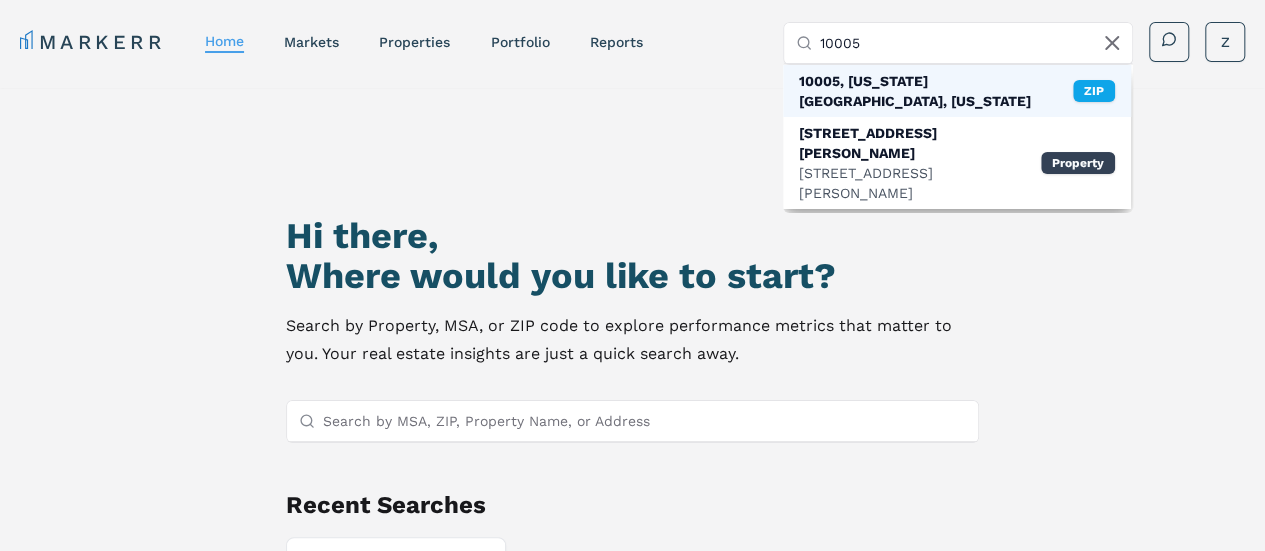 type on "10005" 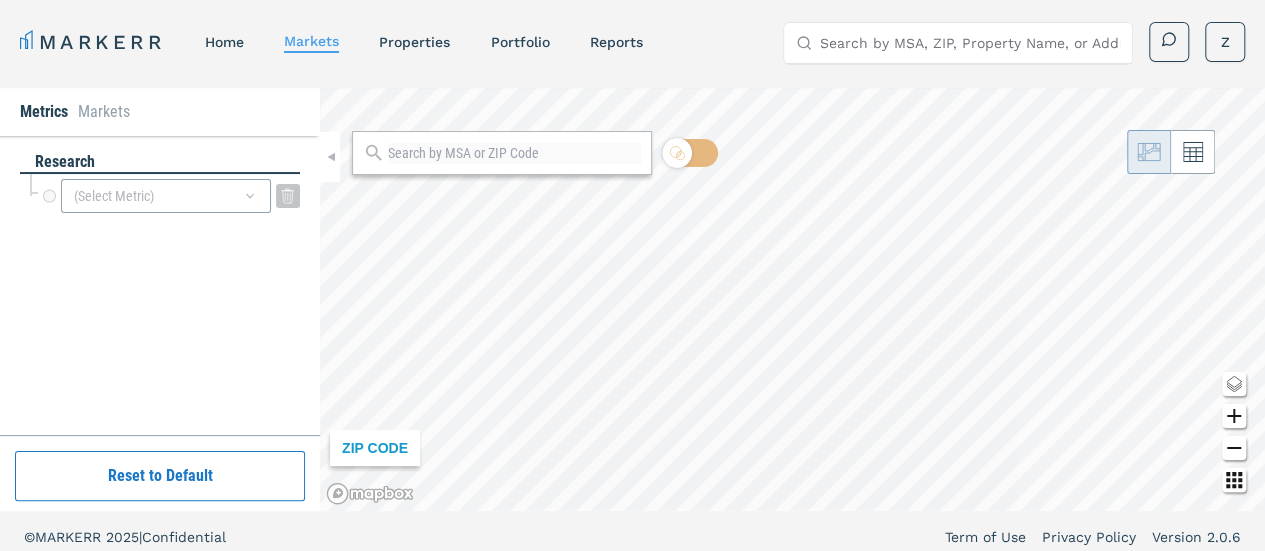 click on "(Select Metric)" at bounding box center (166, 196) 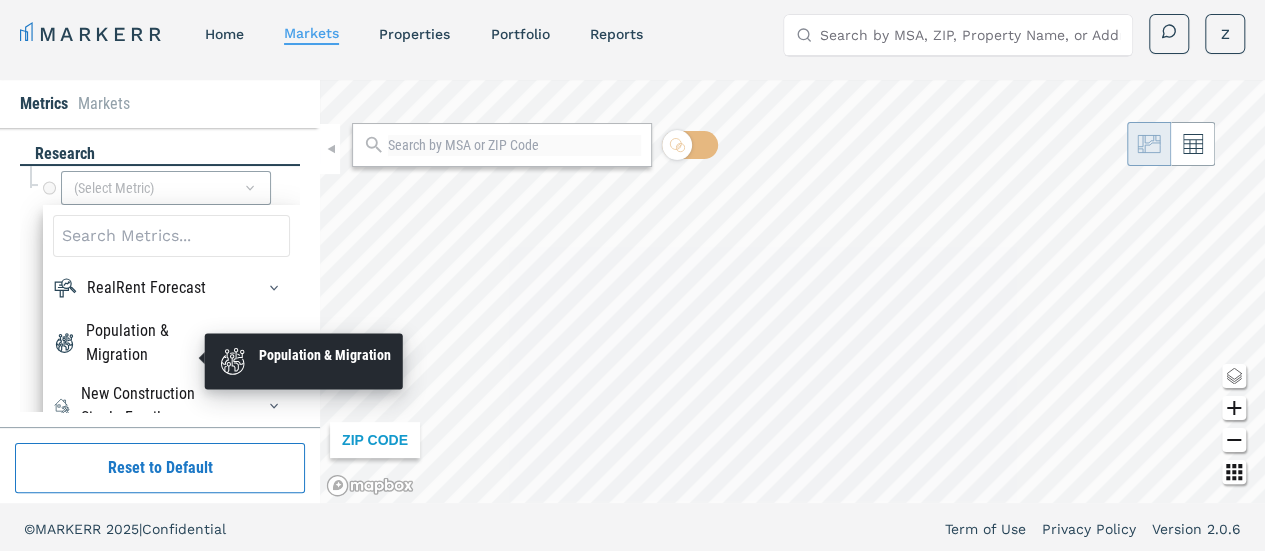 scroll, scrollTop: 12, scrollLeft: 0, axis: vertical 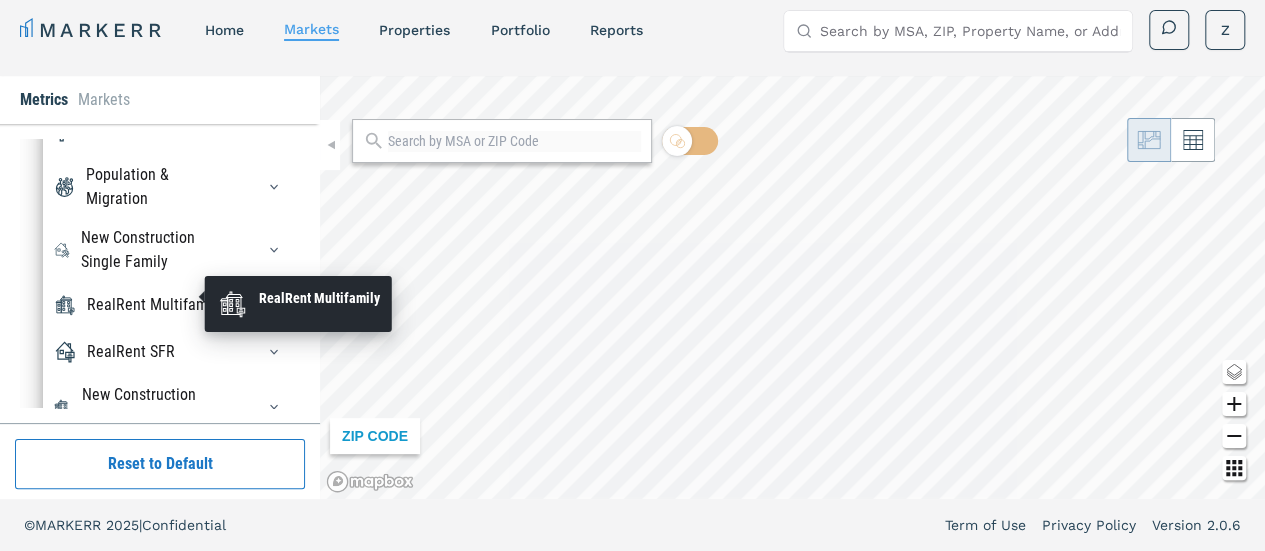 click on "RealRent Multifamily" at bounding box center [155, 305] 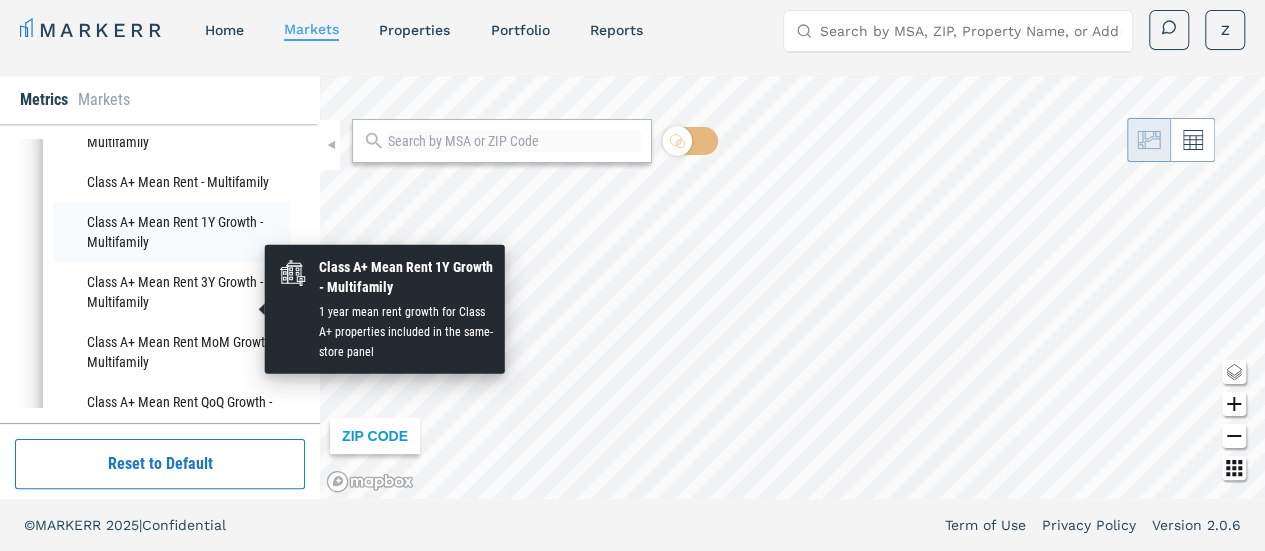 scroll, scrollTop: 583, scrollLeft: 0, axis: vertical 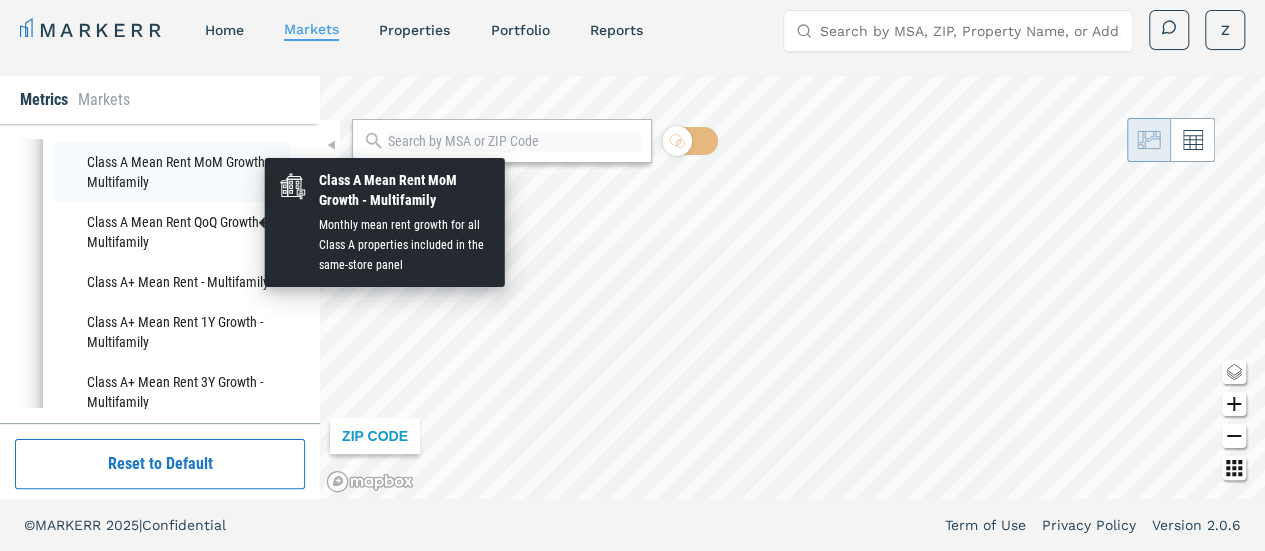 click on "Class A Mean Rent MoM Growth - Multifamily" at bounding box center [171, 172] 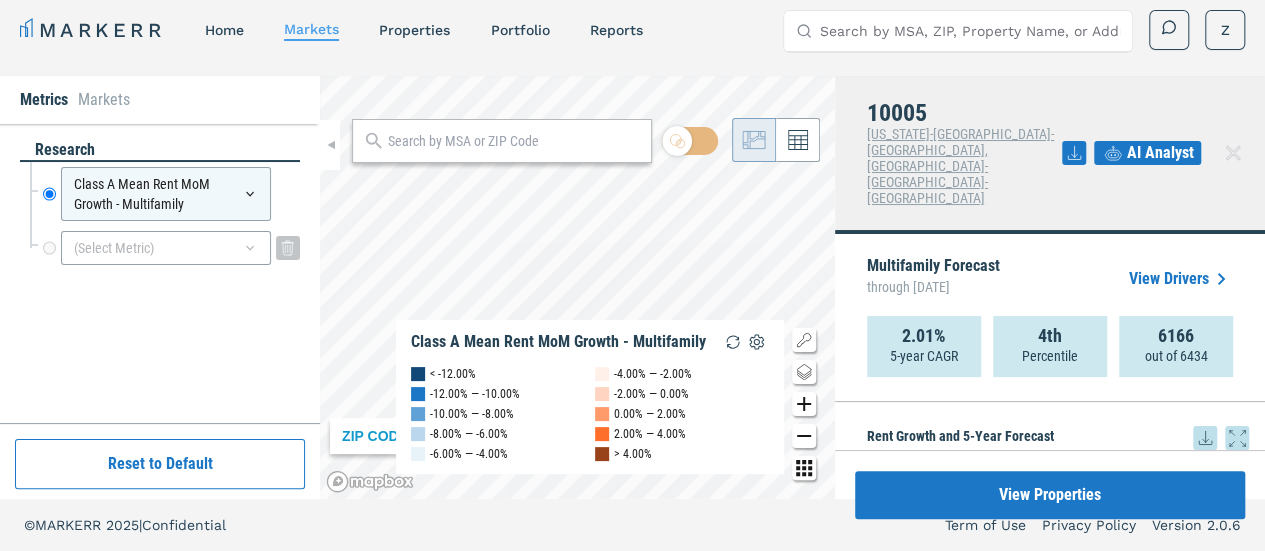 click on "(Select Metric)" at bounding box center [166, 248] 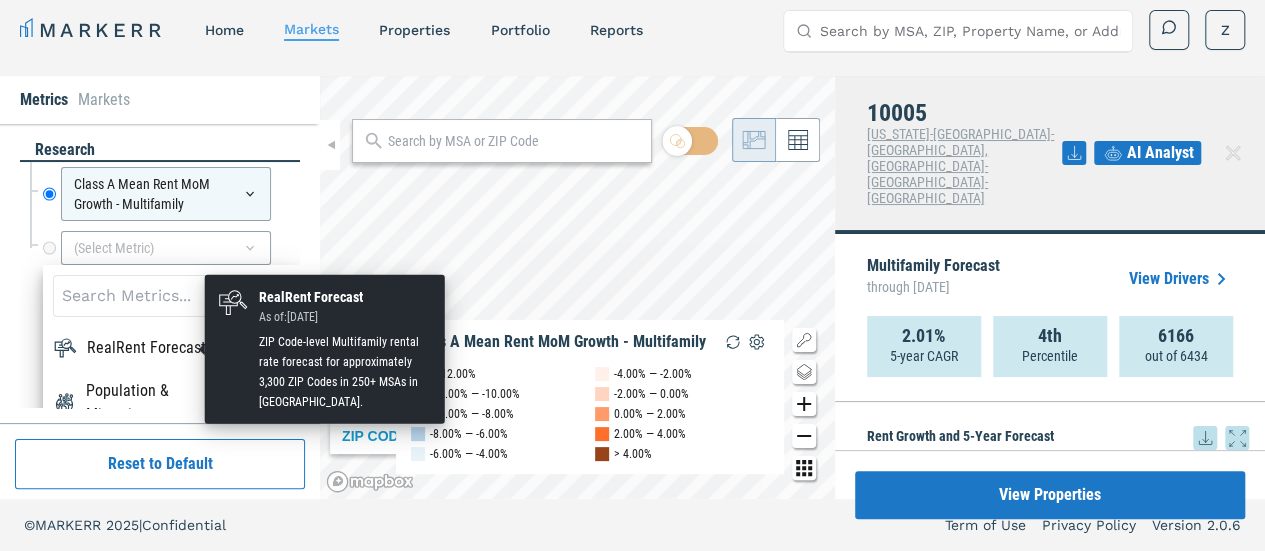 scroll, scrollTop: 83, scrollLeft: 0, axis: vertical 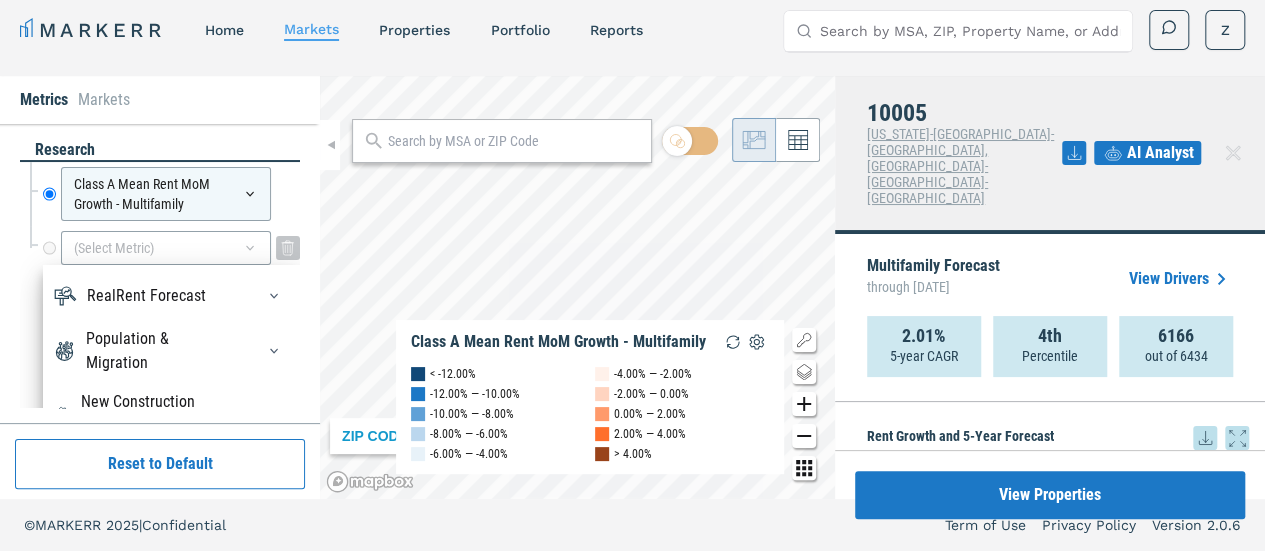 click on "(Select Metric)" at bounding box center [166, 248] 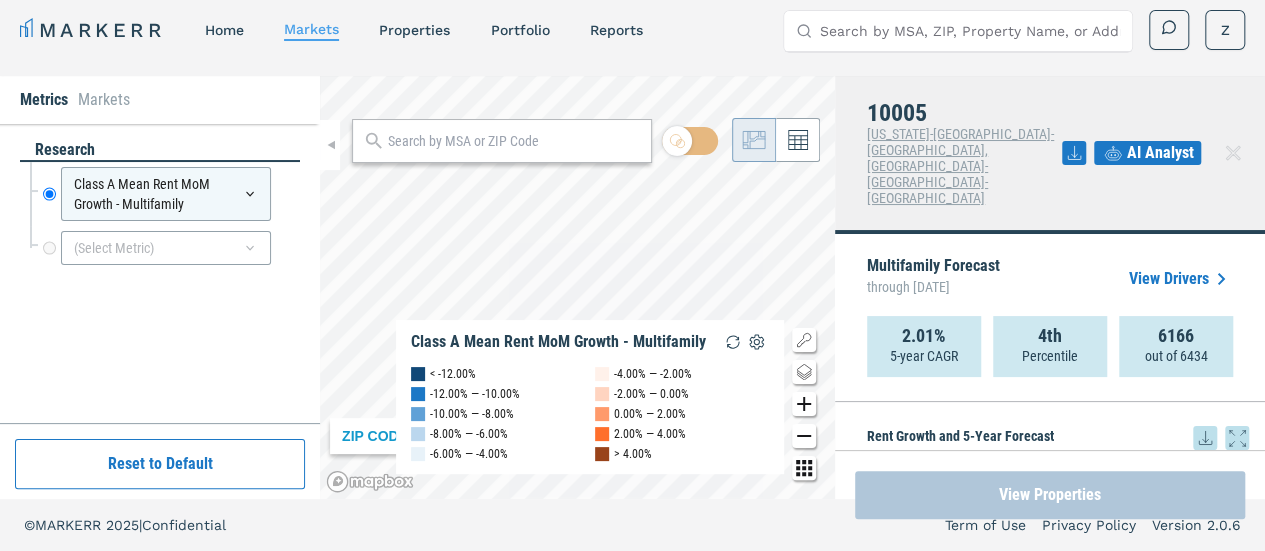 click on "View Properties" at bounding box center (1050, 495) 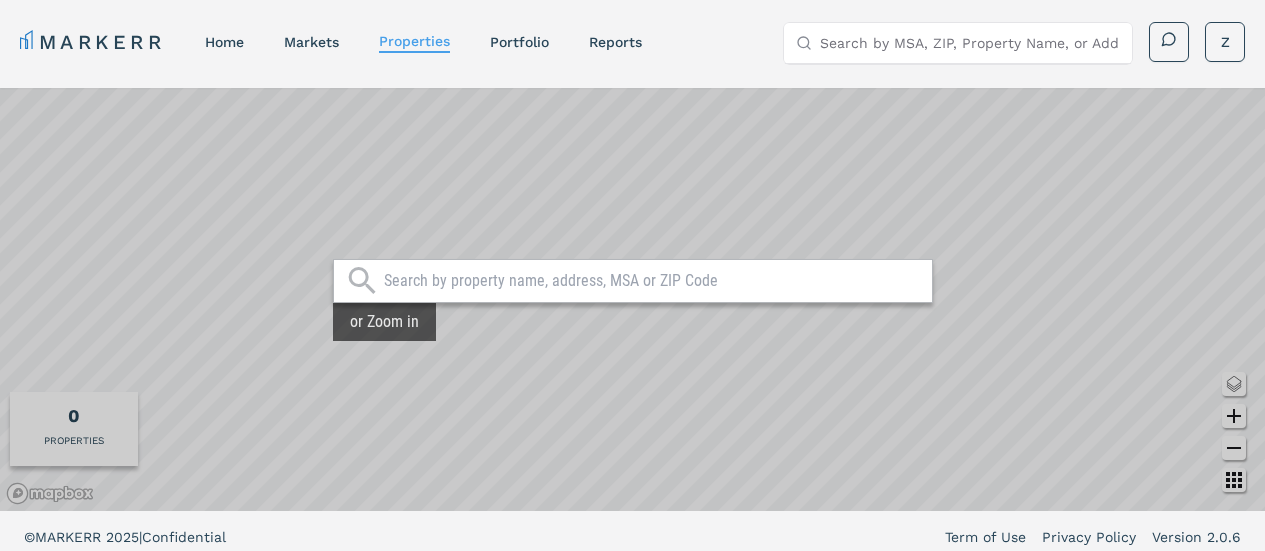 scroll, scrollTop: 0, scrollLeft: 0, axis: both 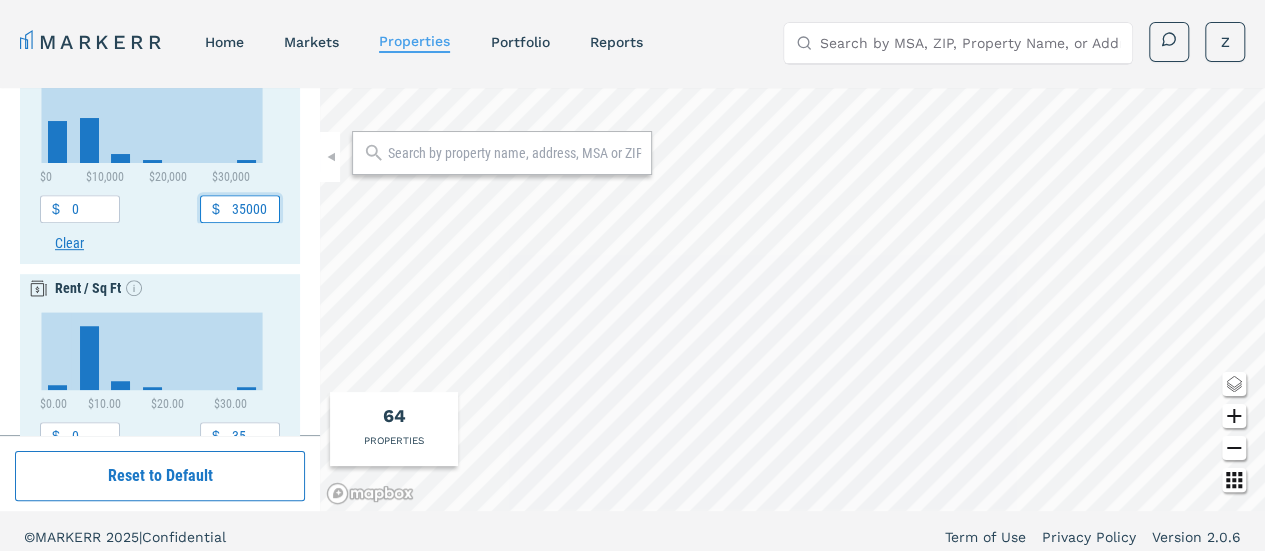 click on "Class Select All Class  A++ 62 Class  A 2 Class  B 0 Class  C 0 Clear Sub-type Select All Detached Residential 9 Garden / Low-Rise 7 Mid / High-Rise 44 Multifamily / Retail / Office 1 (none) 3 Clear Rent Chart Bar chart with 5 bars. View as data table, Chart The chart has 1 X axis displaying values. Data ranges from -300 to 30000. The chart has 1 Y axis displaying values. Data ranges from 1 to 29. Created with Highcharts 11.4.8 $0 $10,000 $20,000 $30,000 End of interactive chart. $ 0 $ 35000 Clear Rent / Sq Ft Chart Bar chart with 5 bars. View as data table, Chart The chart has 1 X axis displaying values. Data ranges from -0.3 to 30. The chart has 1 Y axis displaying values. Data ranges from 1 to 41. Created with Highcharts 11.4.8 $0.00 $10.00 $20.00 $30.00 End of interactive chart. $ 0 $ 35 Clear Year Built Chart Bar chart with 6 bars. View as data table, Chart The chart has 1 X axis displaying values. Data ranges from 1900 to 2000. The chart has 1 Y axis displaying values. Data ranges from 3 to 23. 1900 10" at bounding box center [632, 299] 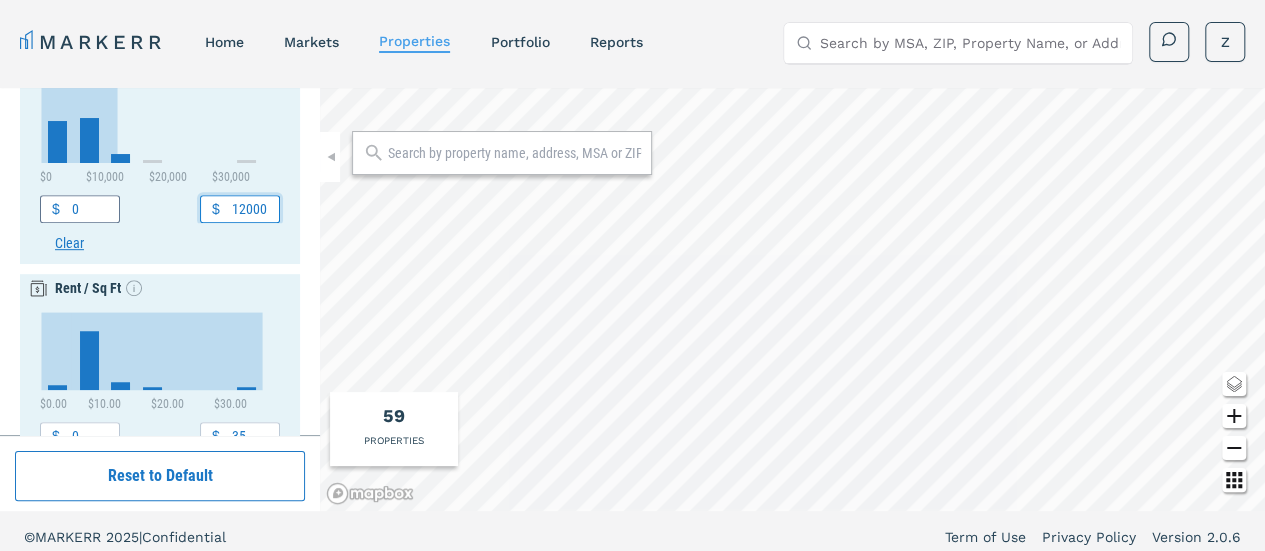 type on "12000" 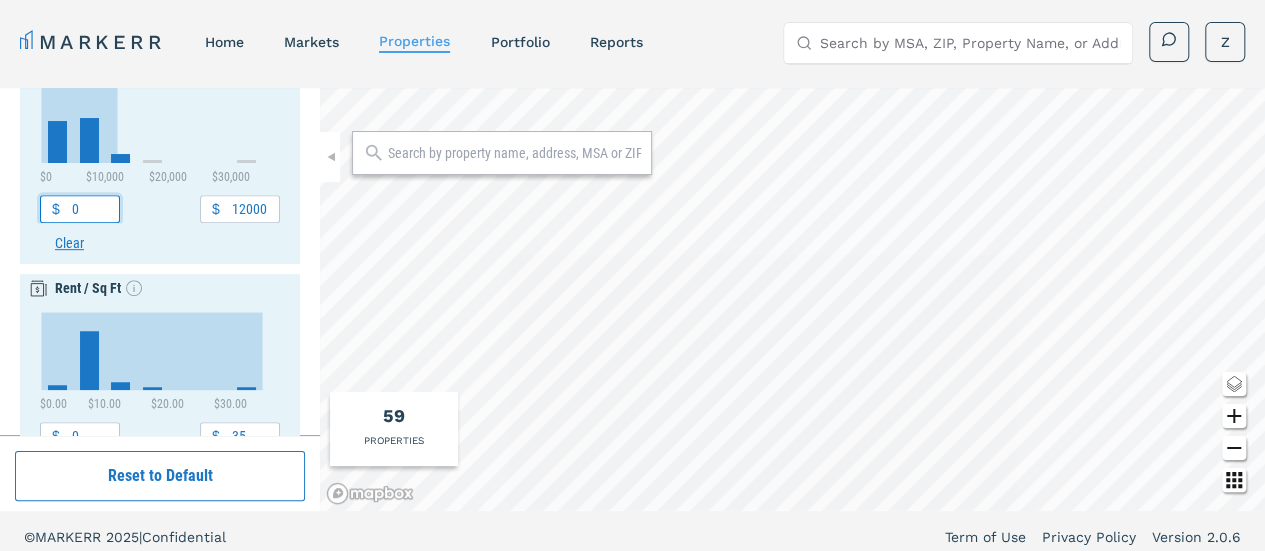 drag, startPoint x: 82, startPoint y: 209, endPoint x: 50, endPoint y: 209, distance: 32 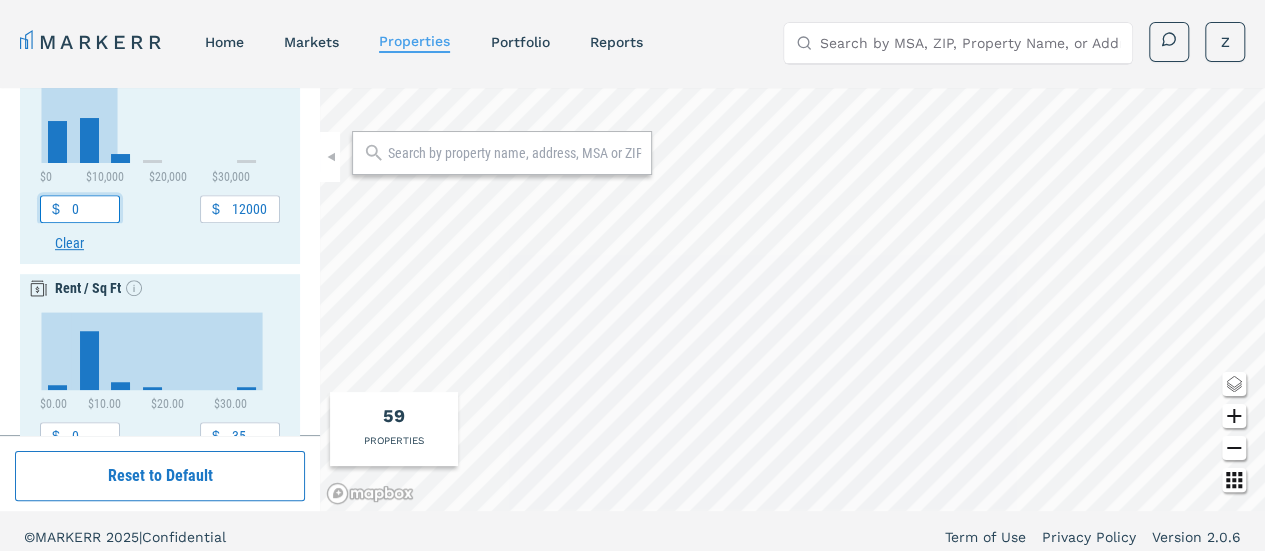 click on "$ 0" at bounding box center (80, 209) 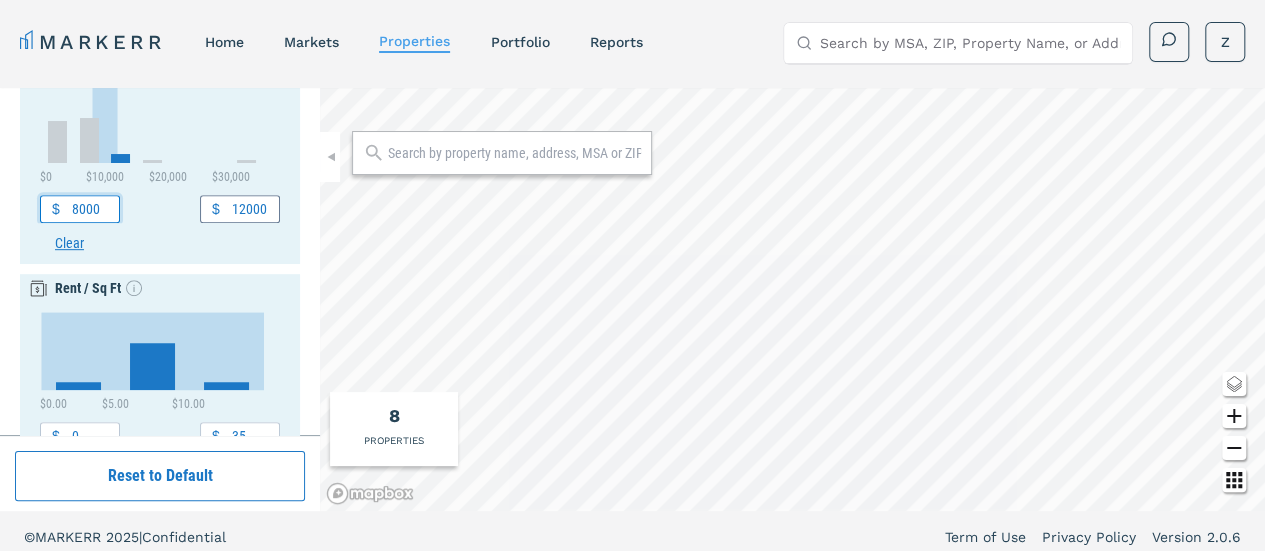 type on "8000" 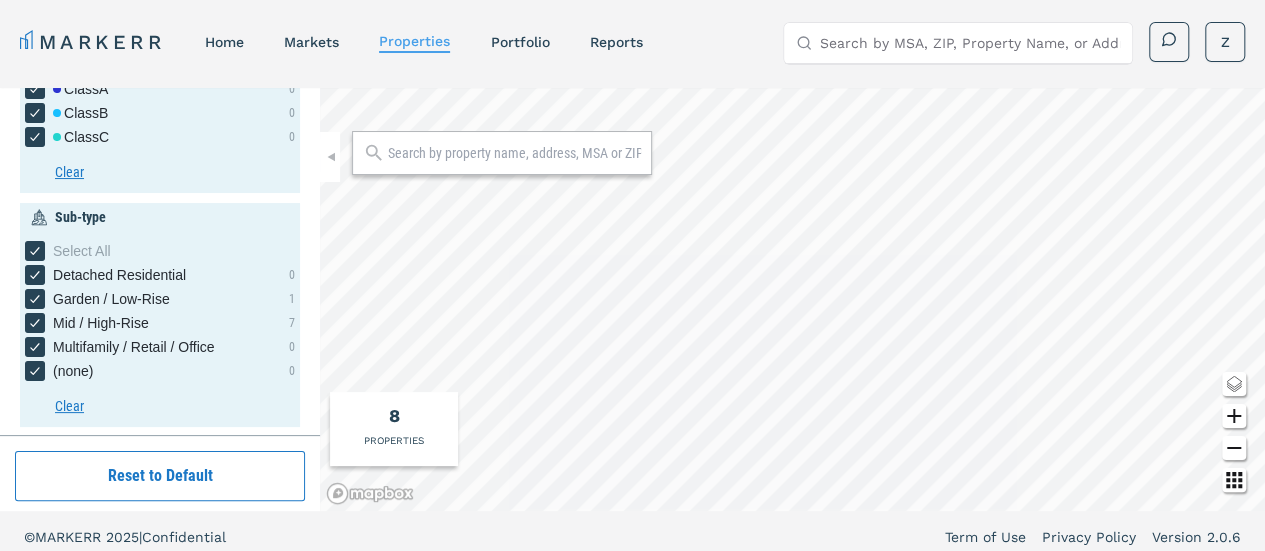 scroll, scrollTop: 0, scrollLeft: 0, axis: both 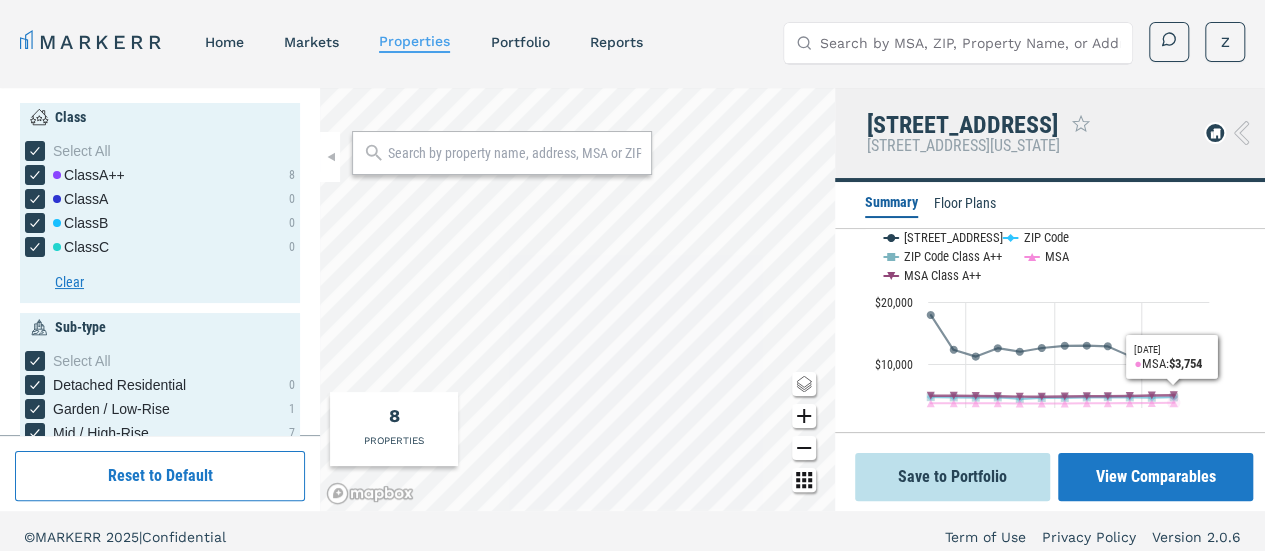 click on "Save to Portfolio View Comparables" at bounding box center [1050, 471] 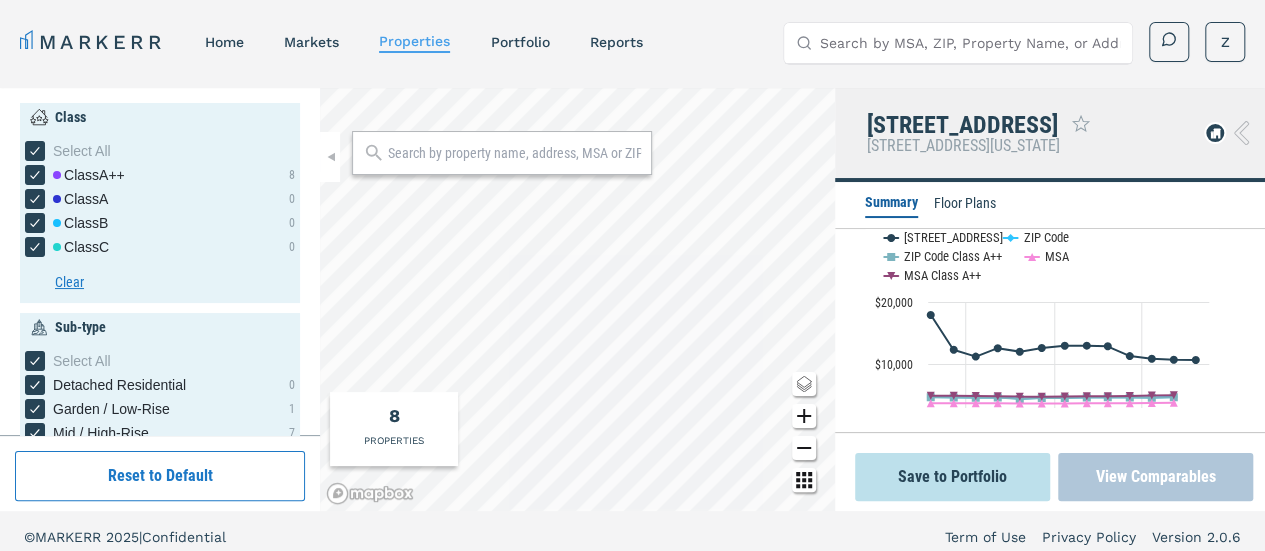 click on "View Comparables" at bounding box center (1155, 477) 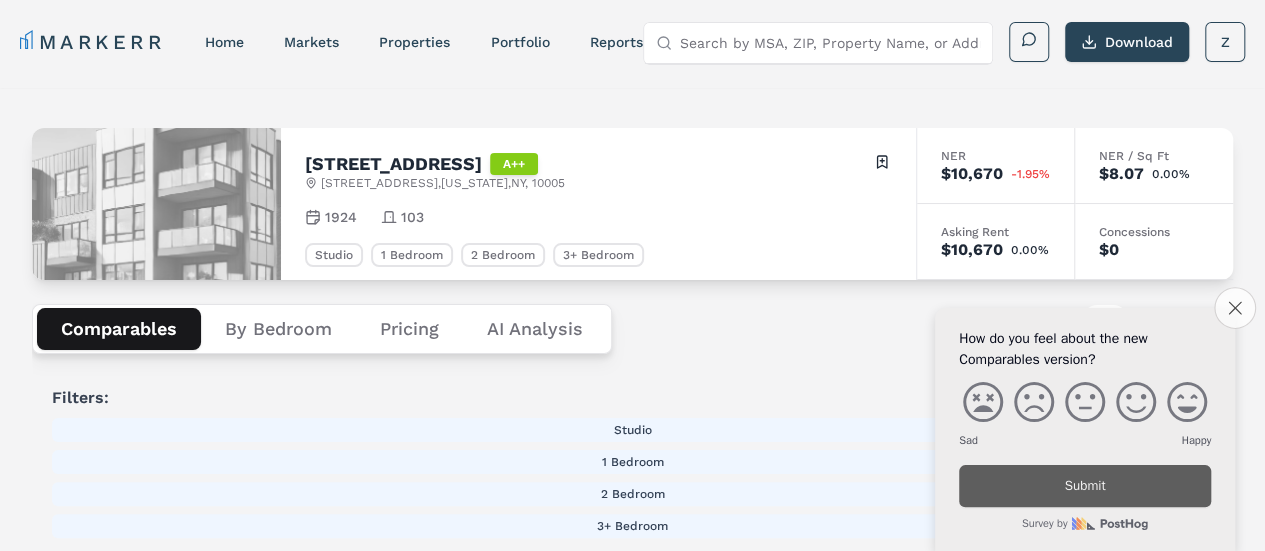 click on "Close survey" at bounding box center (1235, 308) 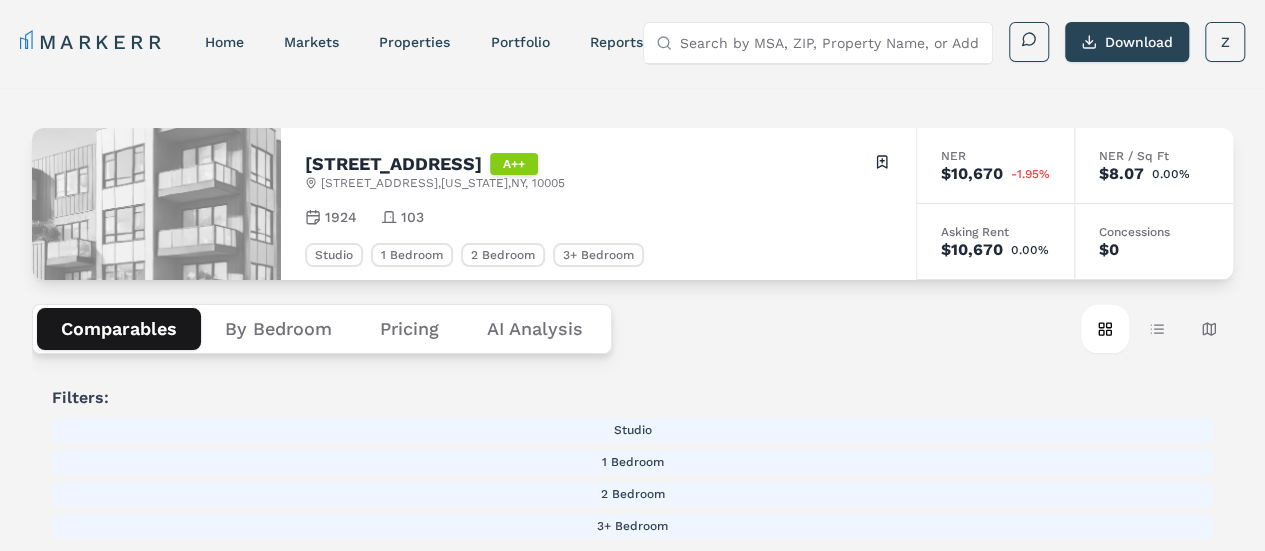 click on "By Bedroom" at bounding box center [278, 329] 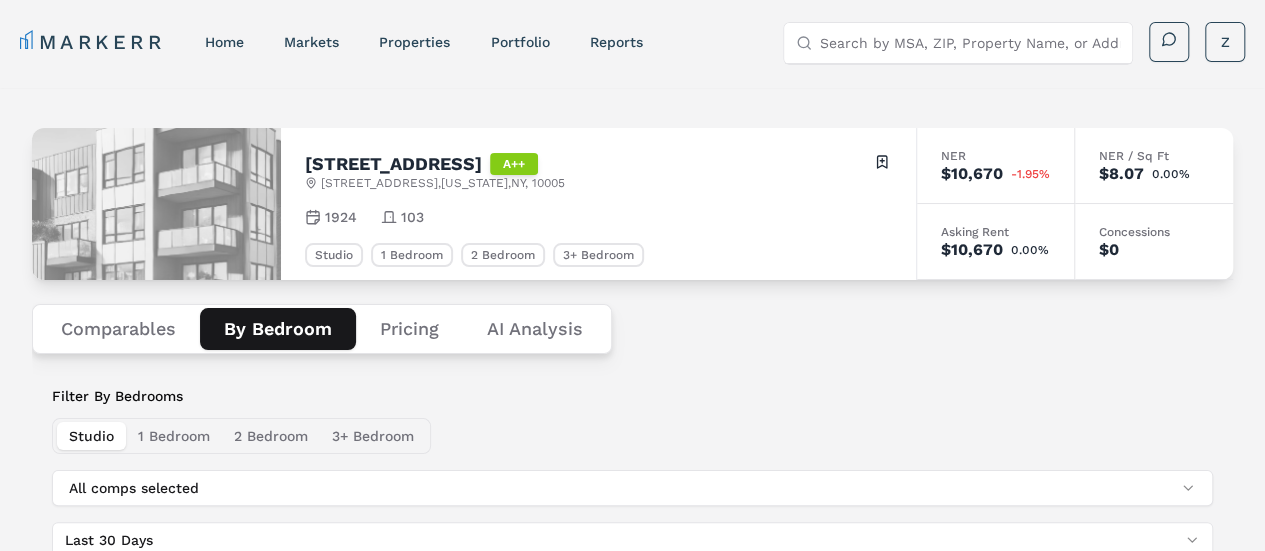 click on "3+ Bedroom" at bounding box center (373, 436) 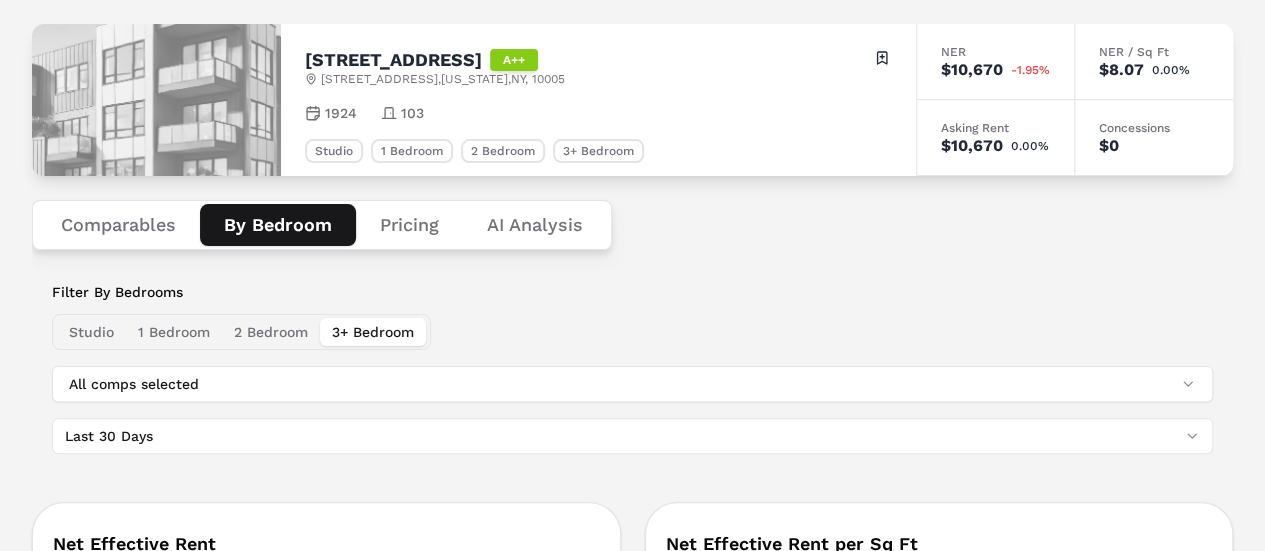 scroll, scrollTop: 0, scrollLeft: 0, axis: both 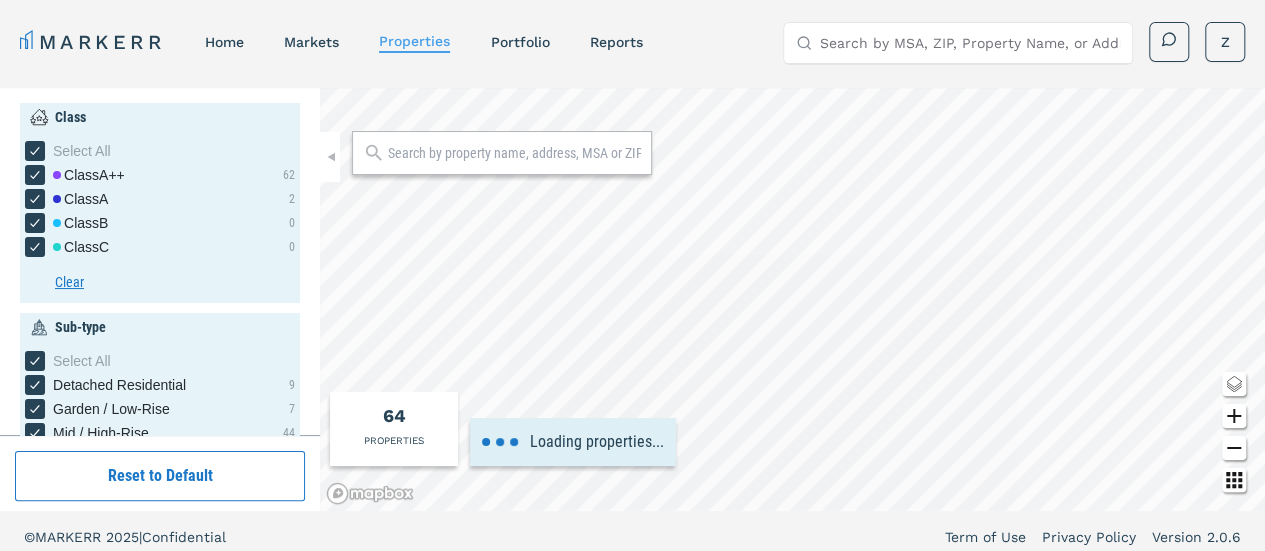 type on "2000" 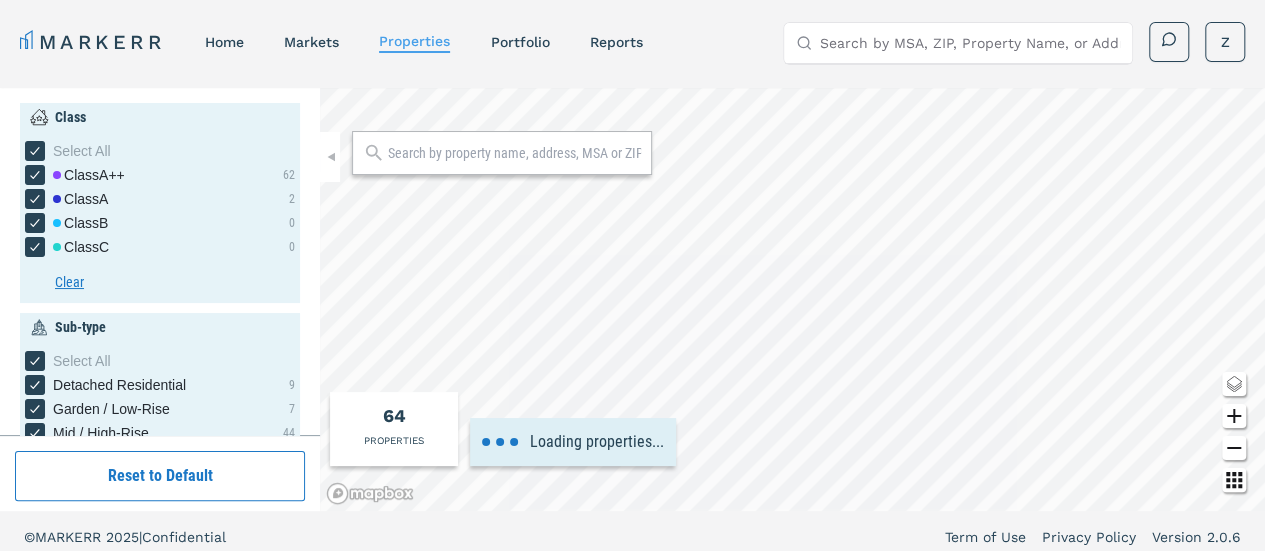 type on "18000" 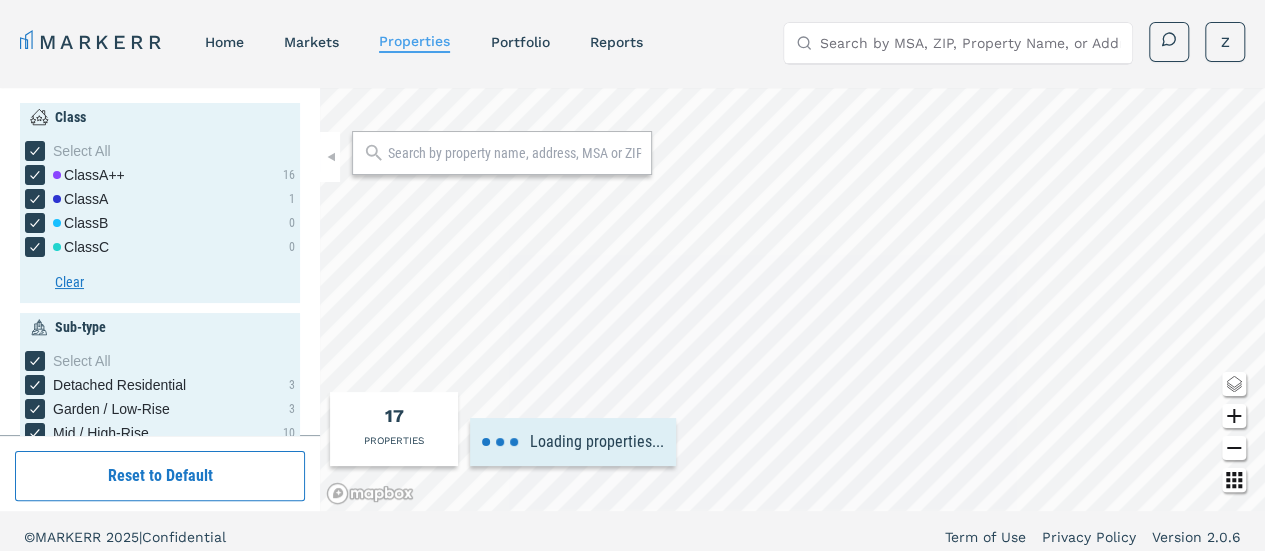 type on "3000" 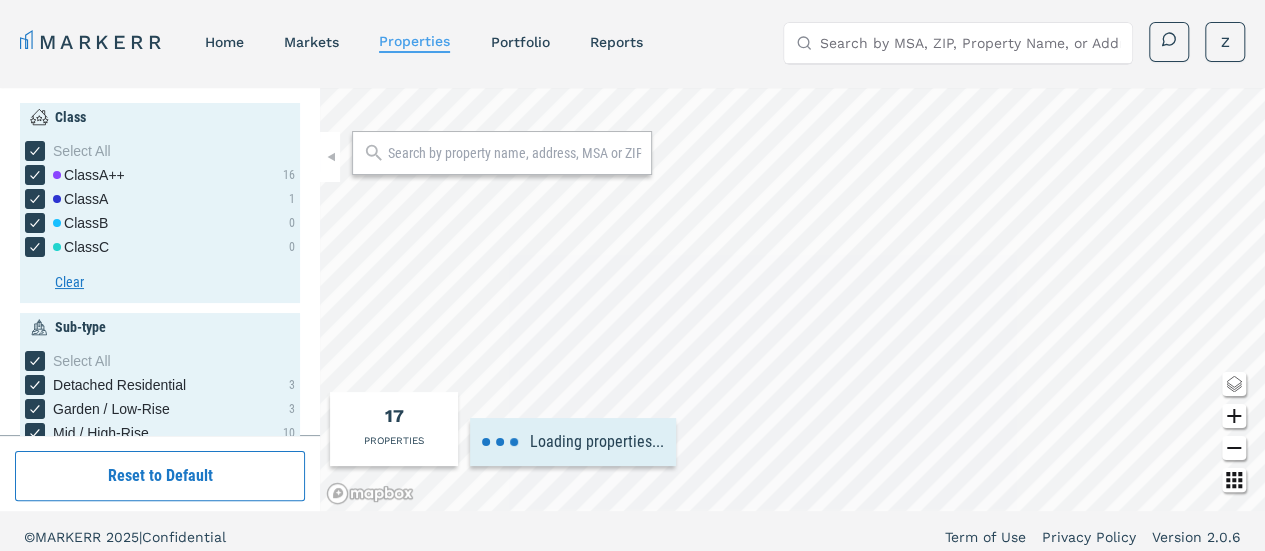 type on "10000" 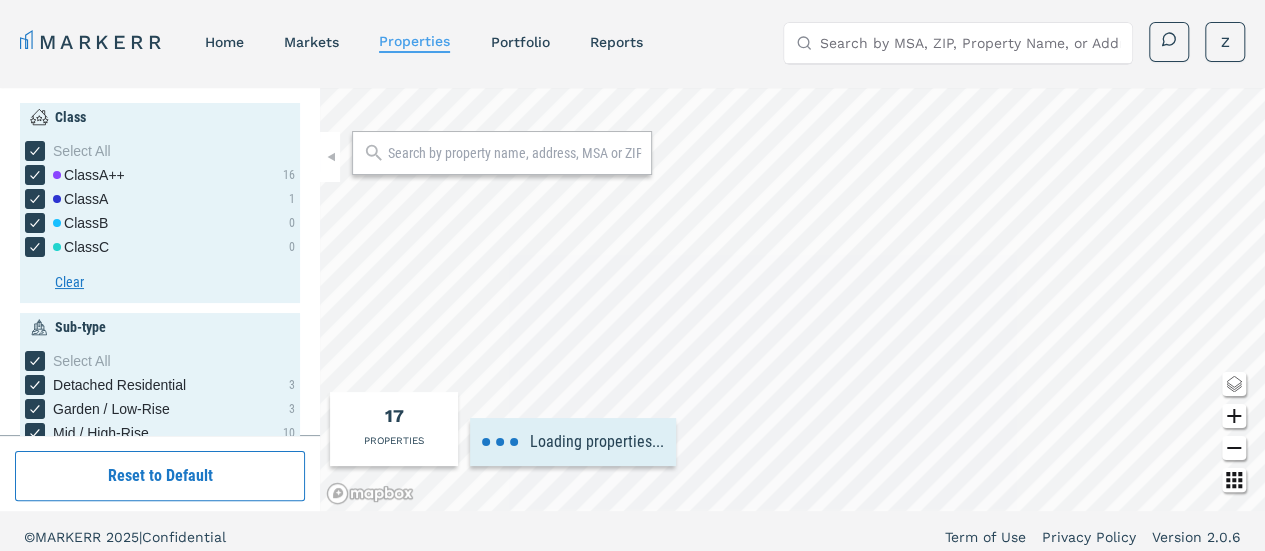 type on "35" 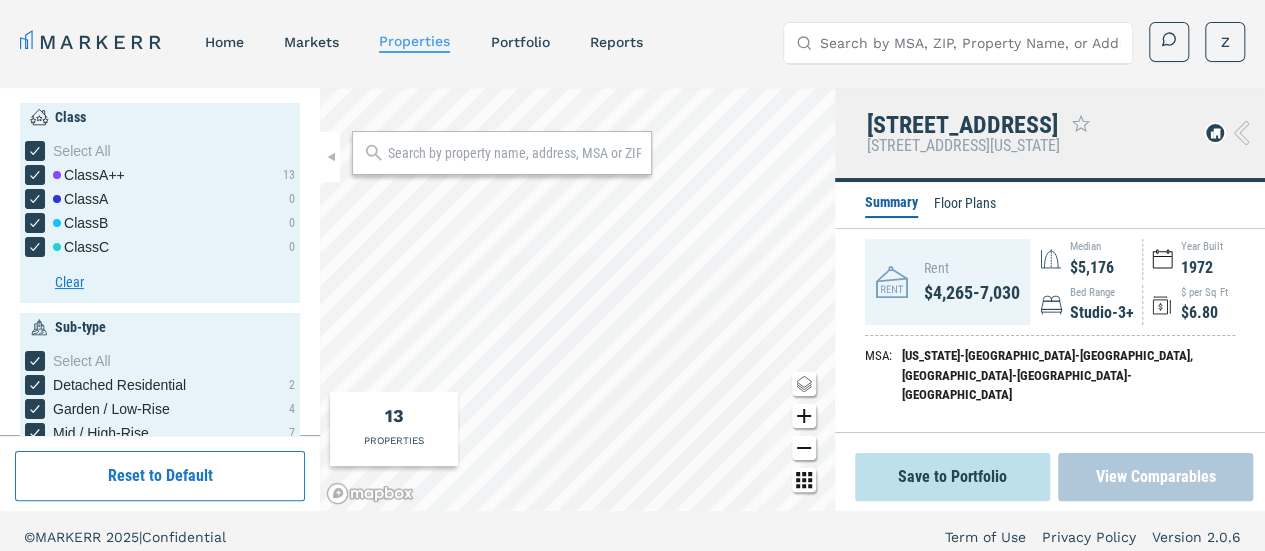click on "View Comparables" at bounding box center (1155, 477) 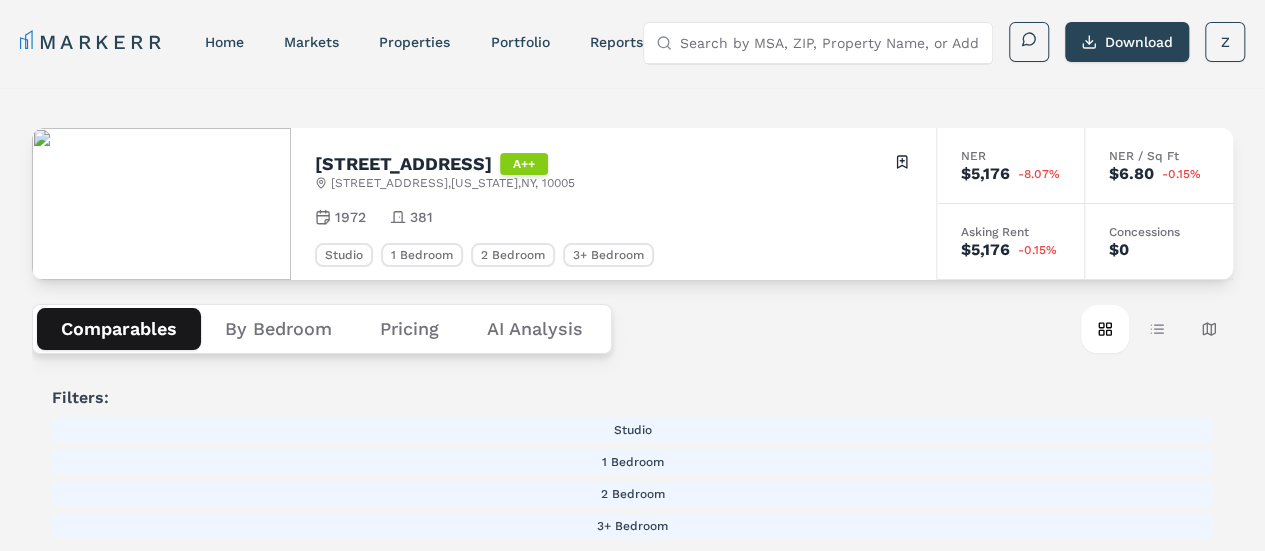 click on "By Bedroom" at bounding box center [278, 329] 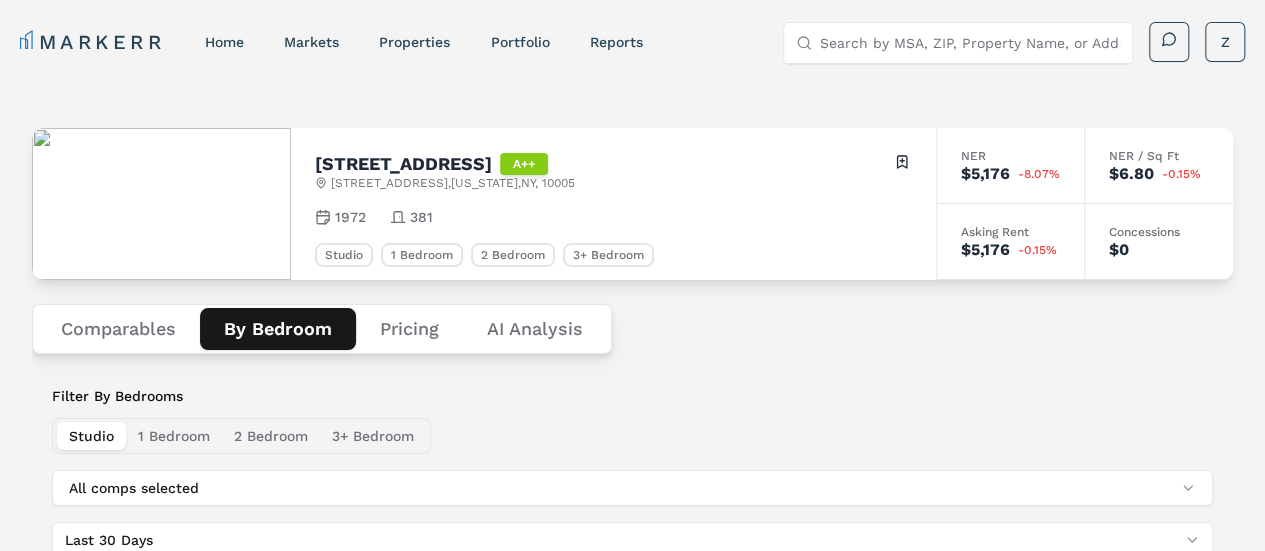 click on "3+ Bedroom" at bounding box center [373, 436] 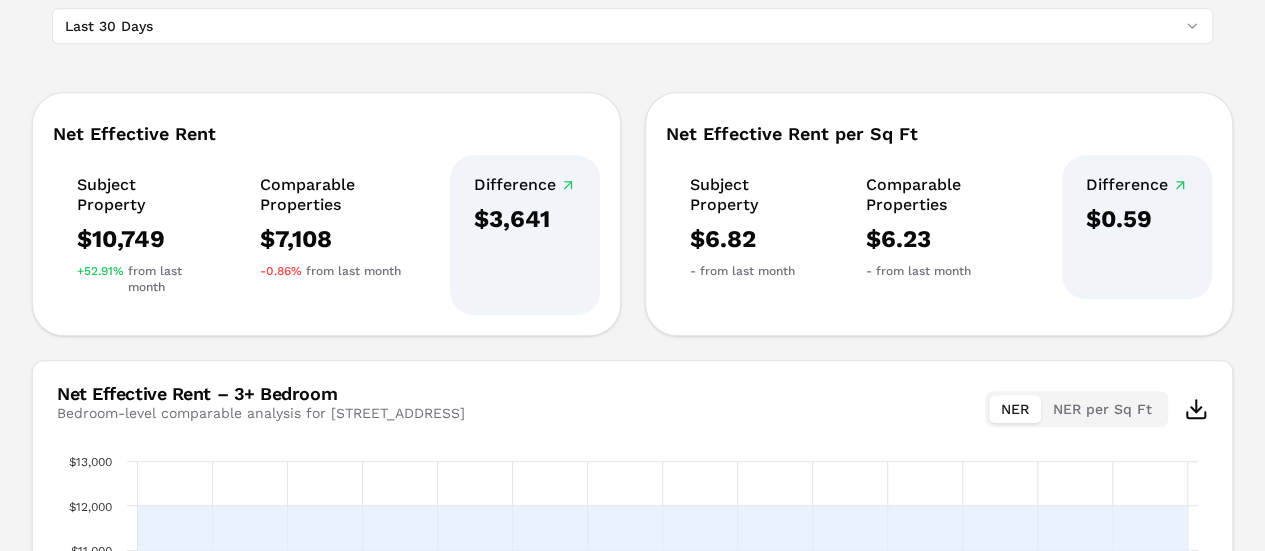 scroll, scrollTop: 309, scrollLeft: 0, axis: vertical 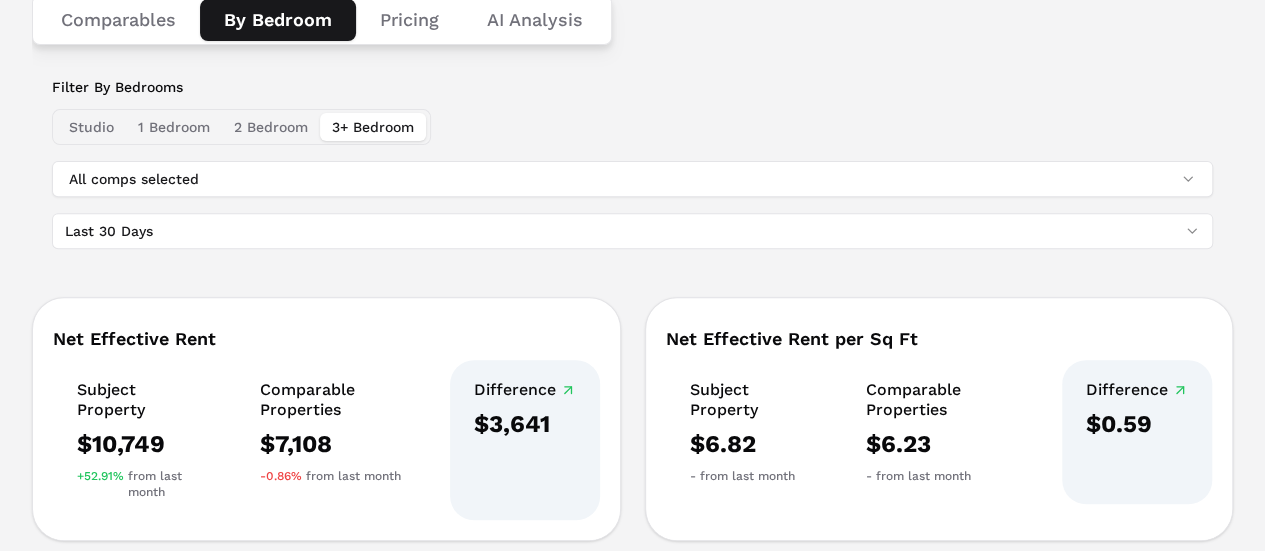 click on "$7,108" at bounding box center [338, 444] 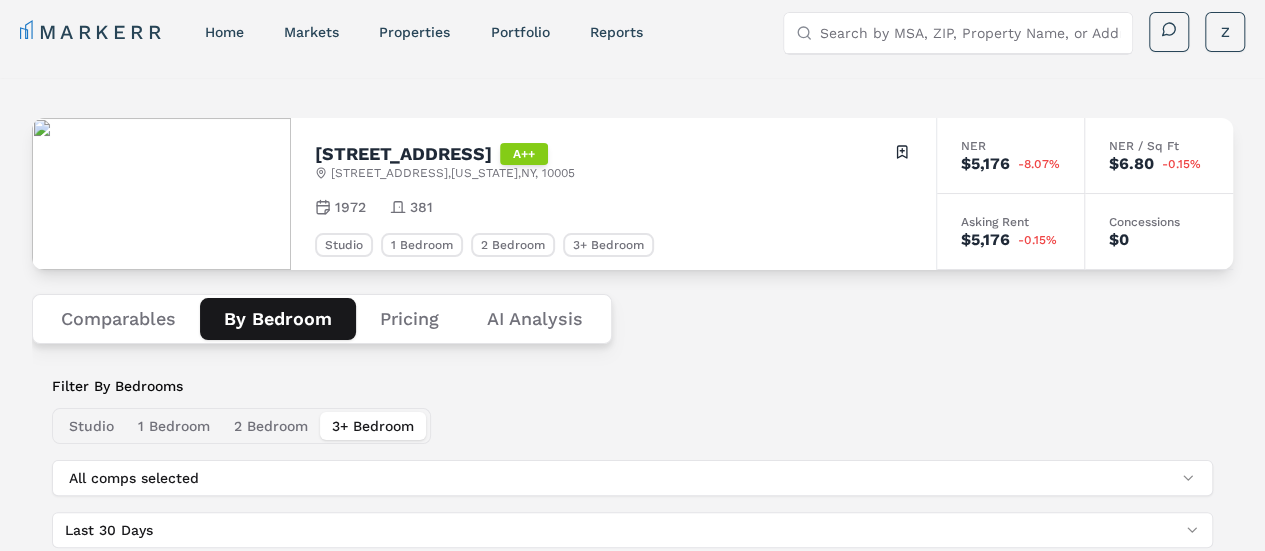scroll, scrollTop: 0, scrollLeft: 0, axis: both 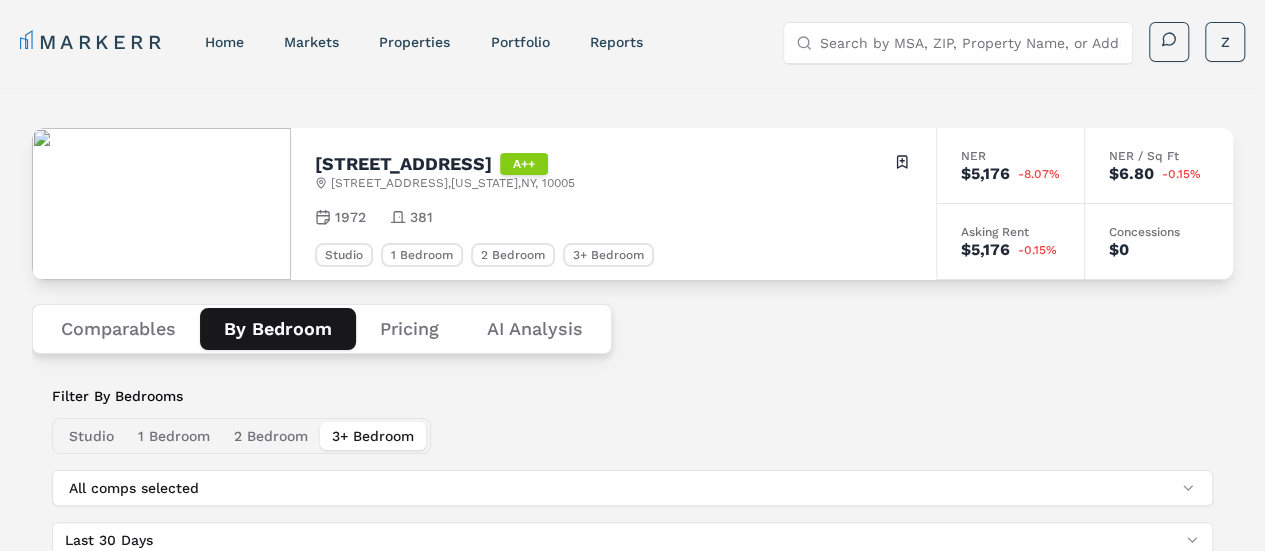 click on "Pricing" at bounding box center [409, 329] 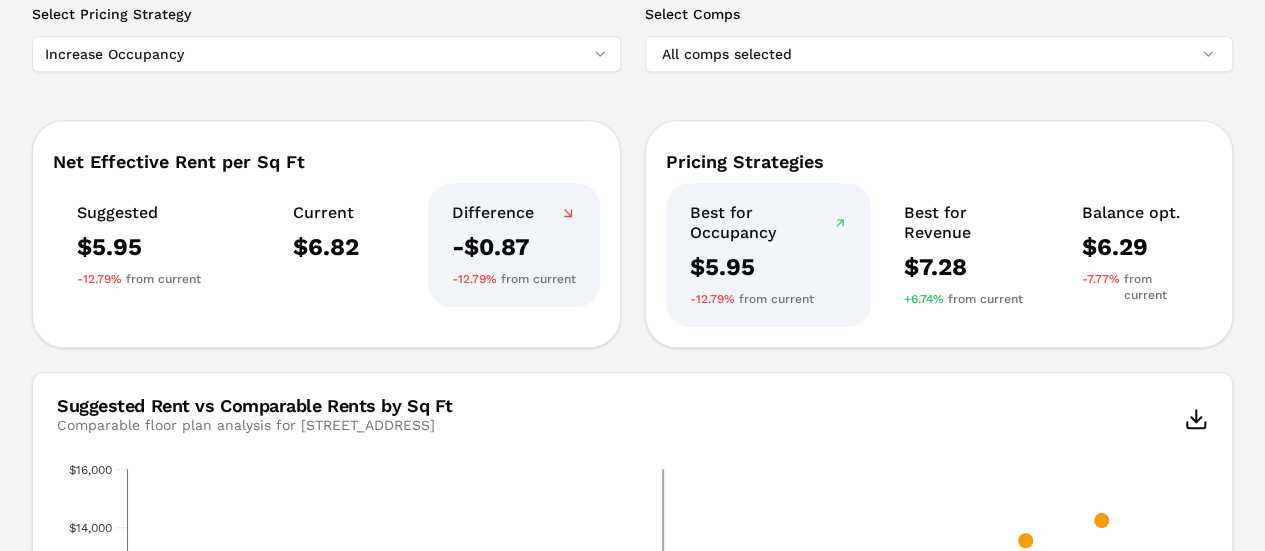 scroll, scrollTop: 400, scrollLeft: 0, axis: vertical 